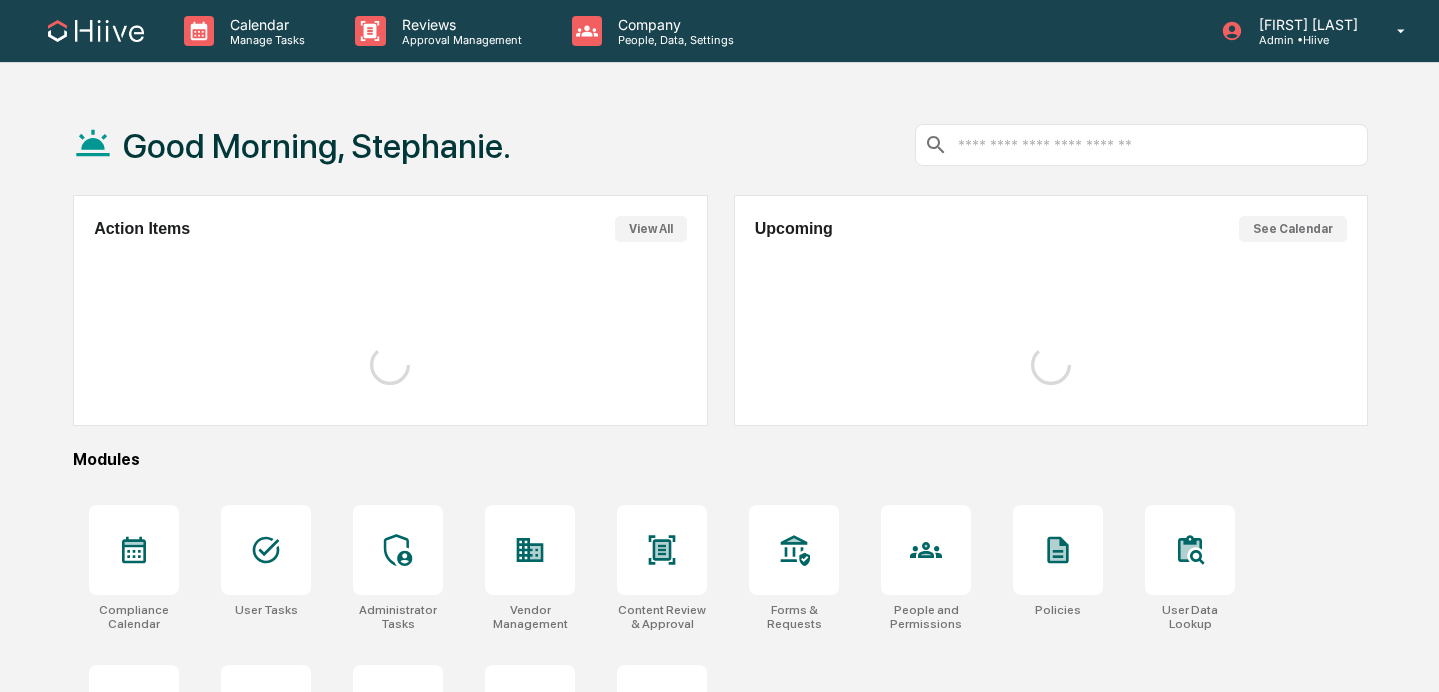 scroll, scrollTop: 0, scrollLeft: 0, axis: both 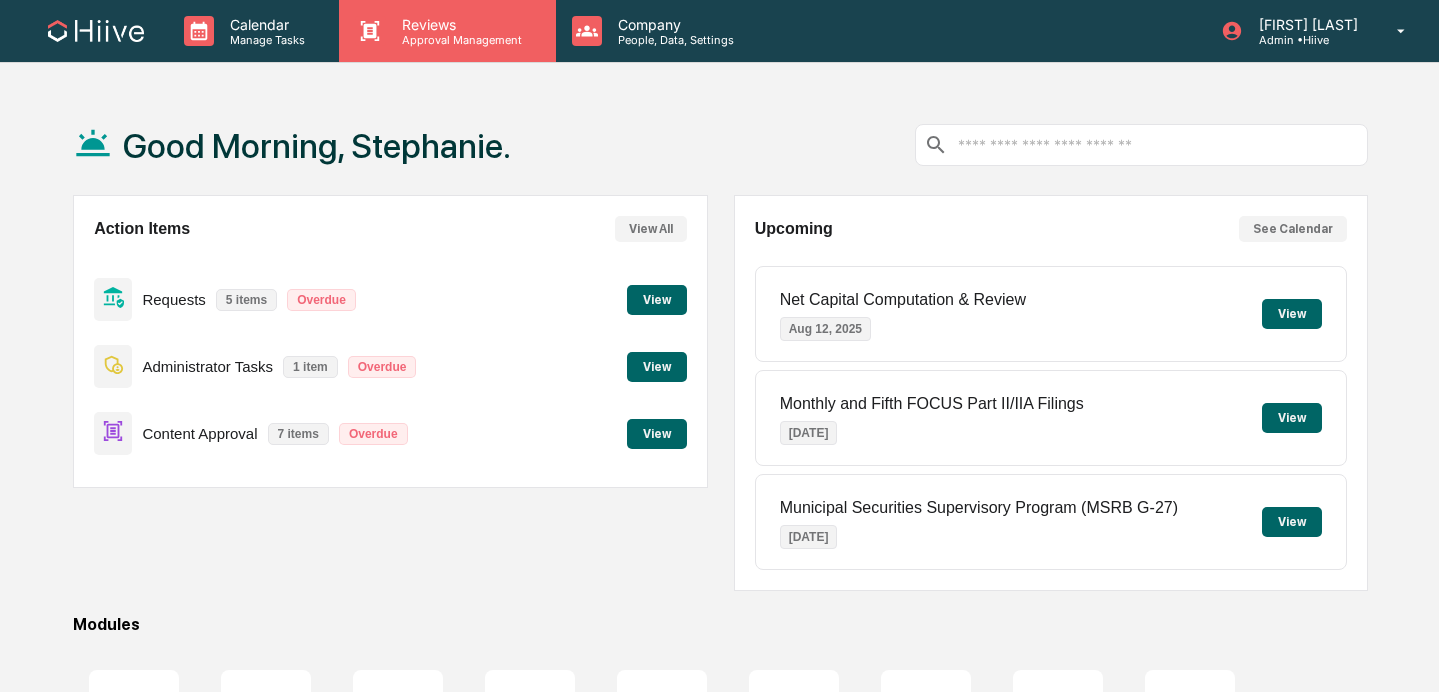click on "Reviews Approval Management" at bounding box center (447, 31) 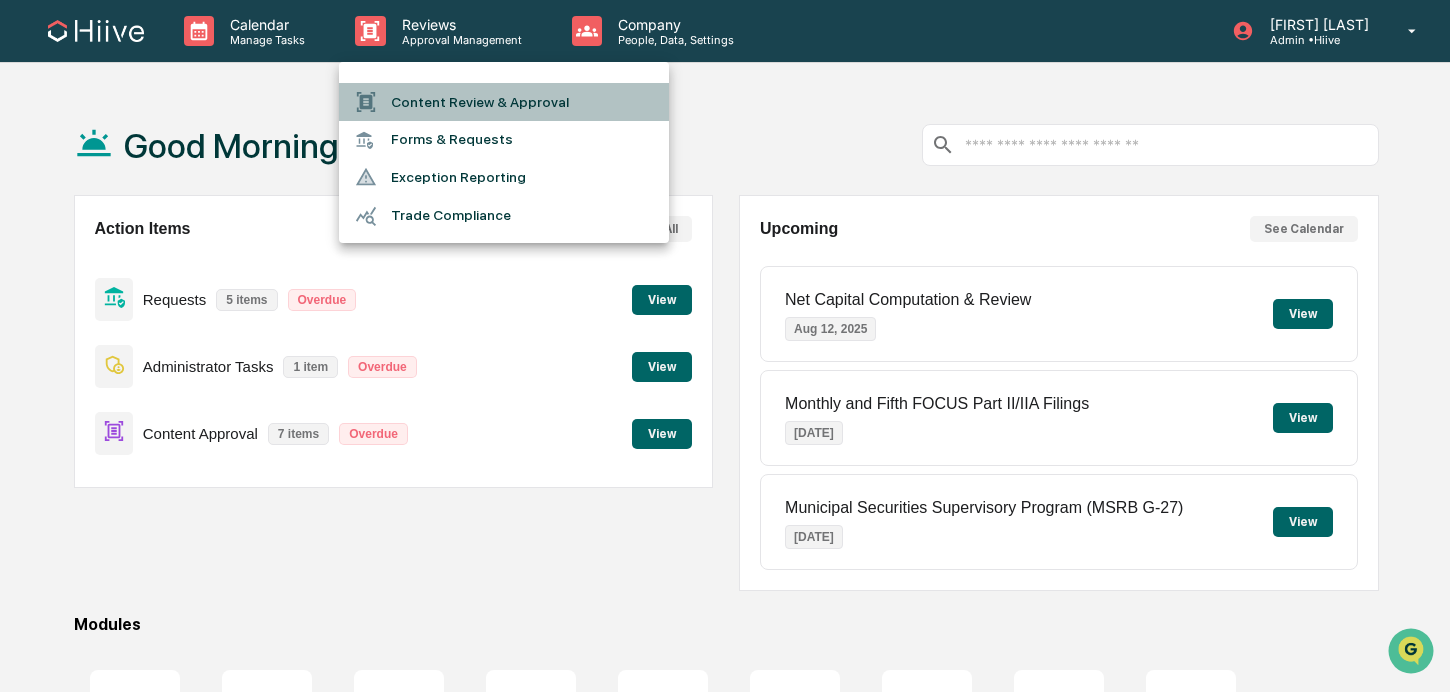 click on "Content Review & Approval" at bounding box center (504, 102) 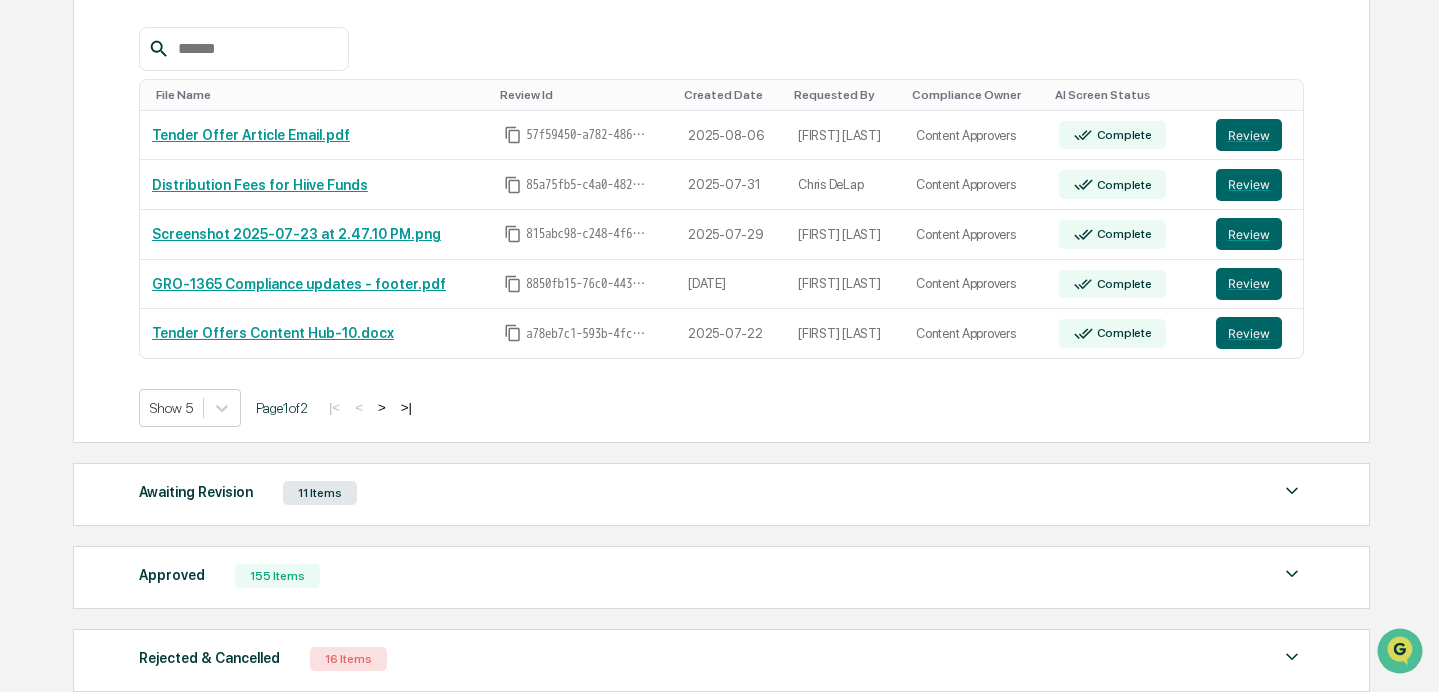 scroll, scrollTop: 304, scrollLeft: 0, axis: vertical 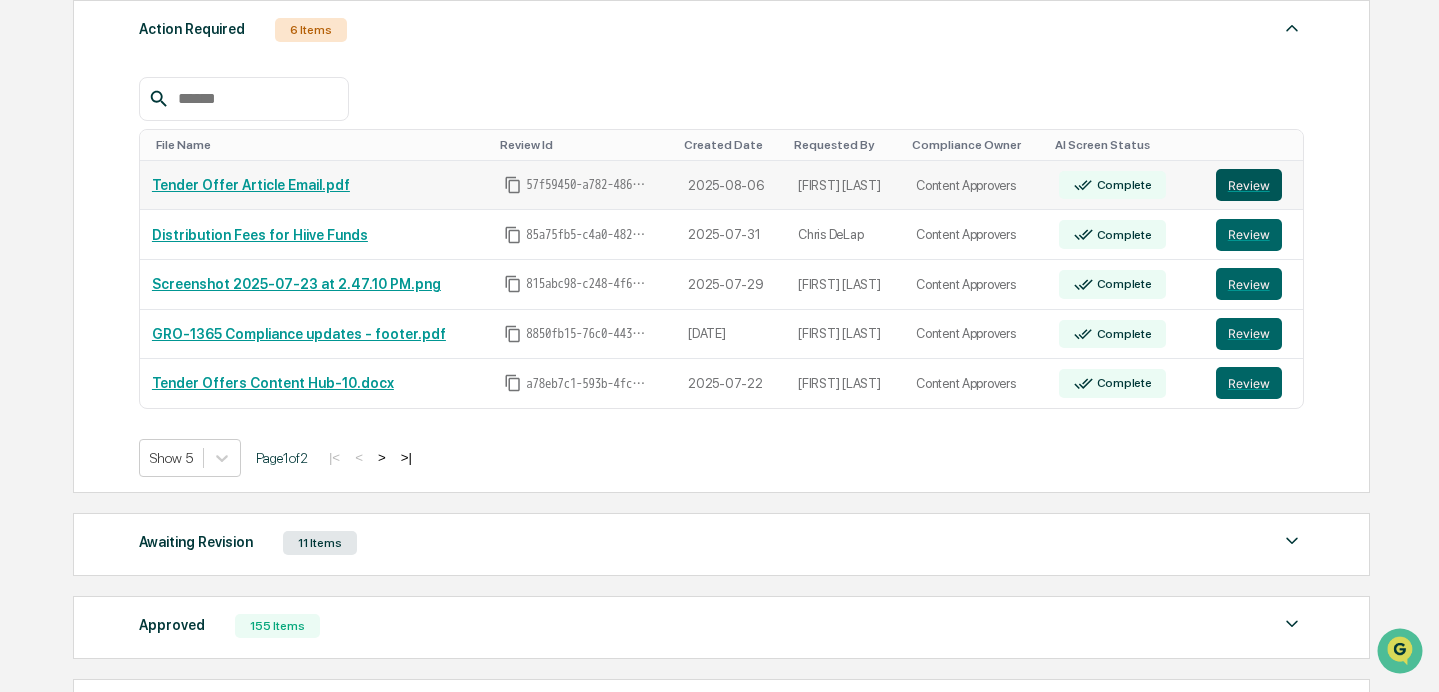 click on "Review" at bounding box center [1249, 185] 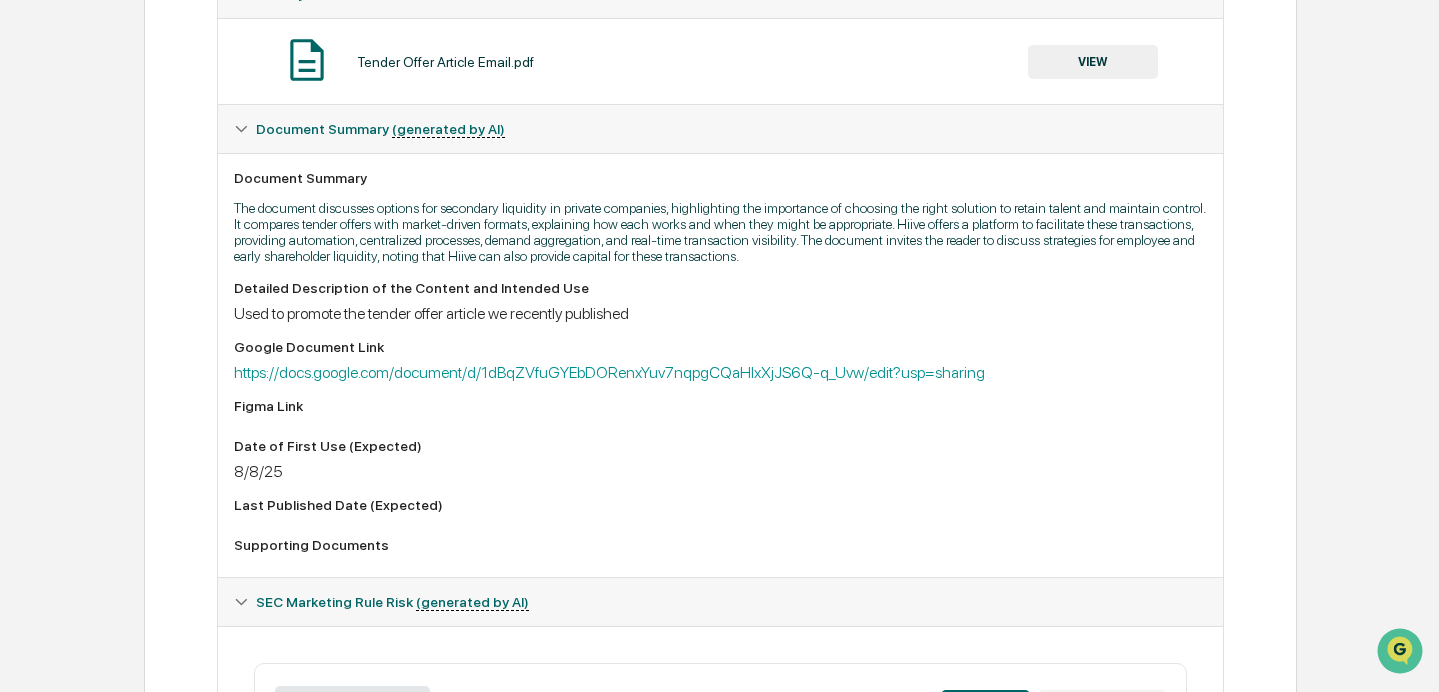 scroll, scrollTop: 404, scrollLeft: 0, axis: vertical 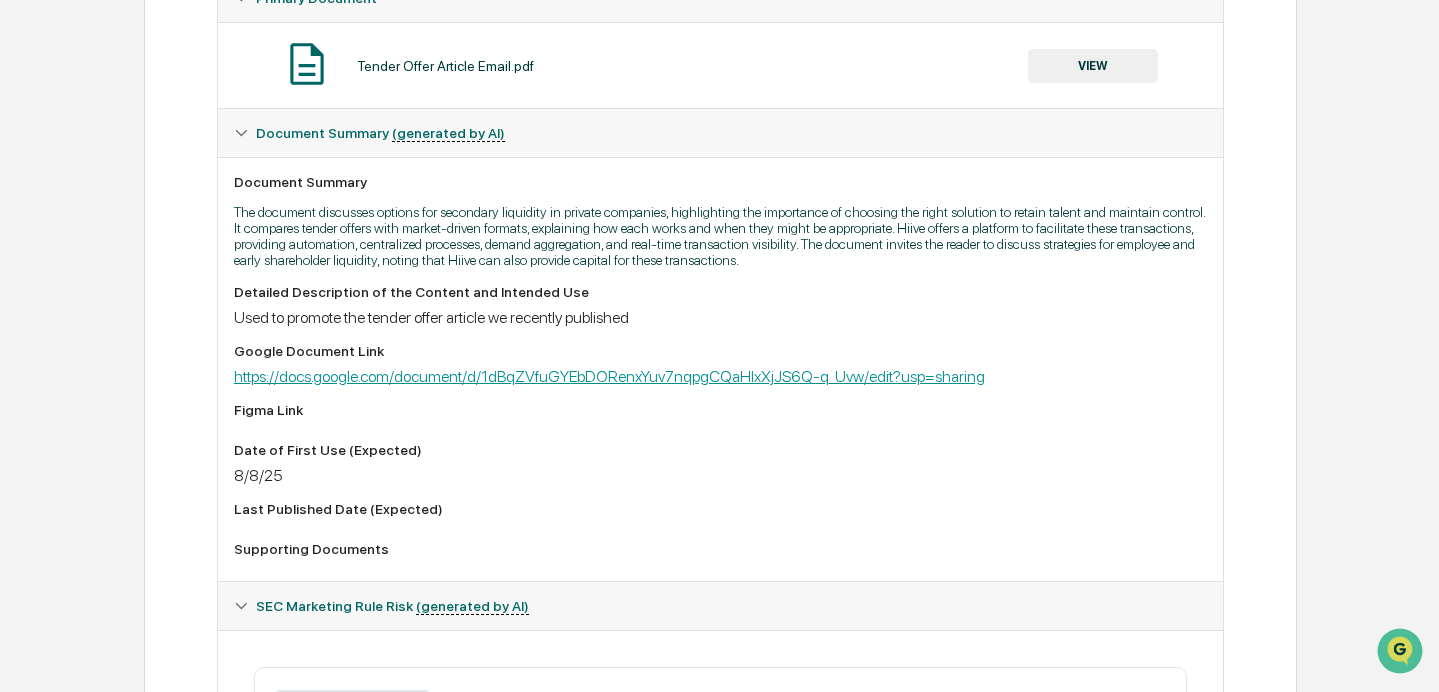 click on "https://docs.google.com/document/d/1dBqZVfuGYEbDORenxYuv7nqpgCQaHIxXjJS6Q-q_Uvw/edit?usp=sharing" at bounding box center (609, 376) 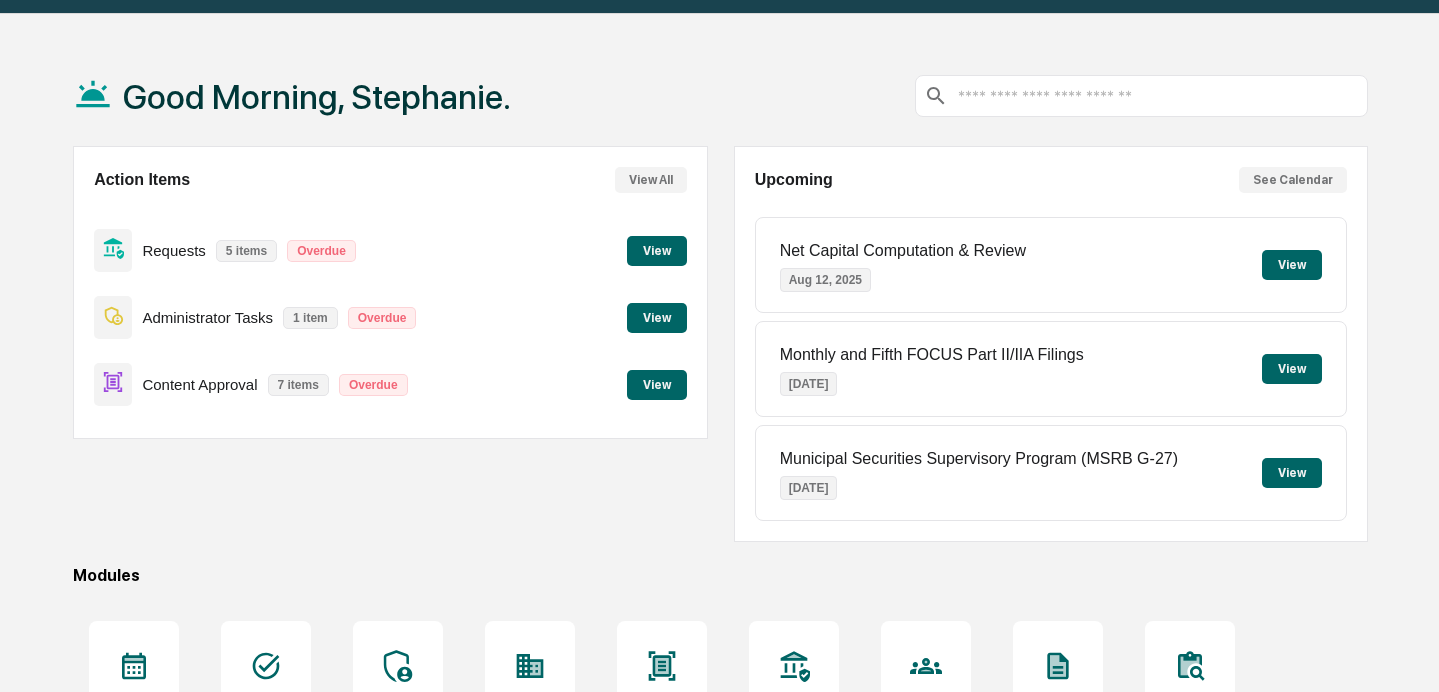 scroll, scrollTop: 0, scrollLeft: 0, axis: both 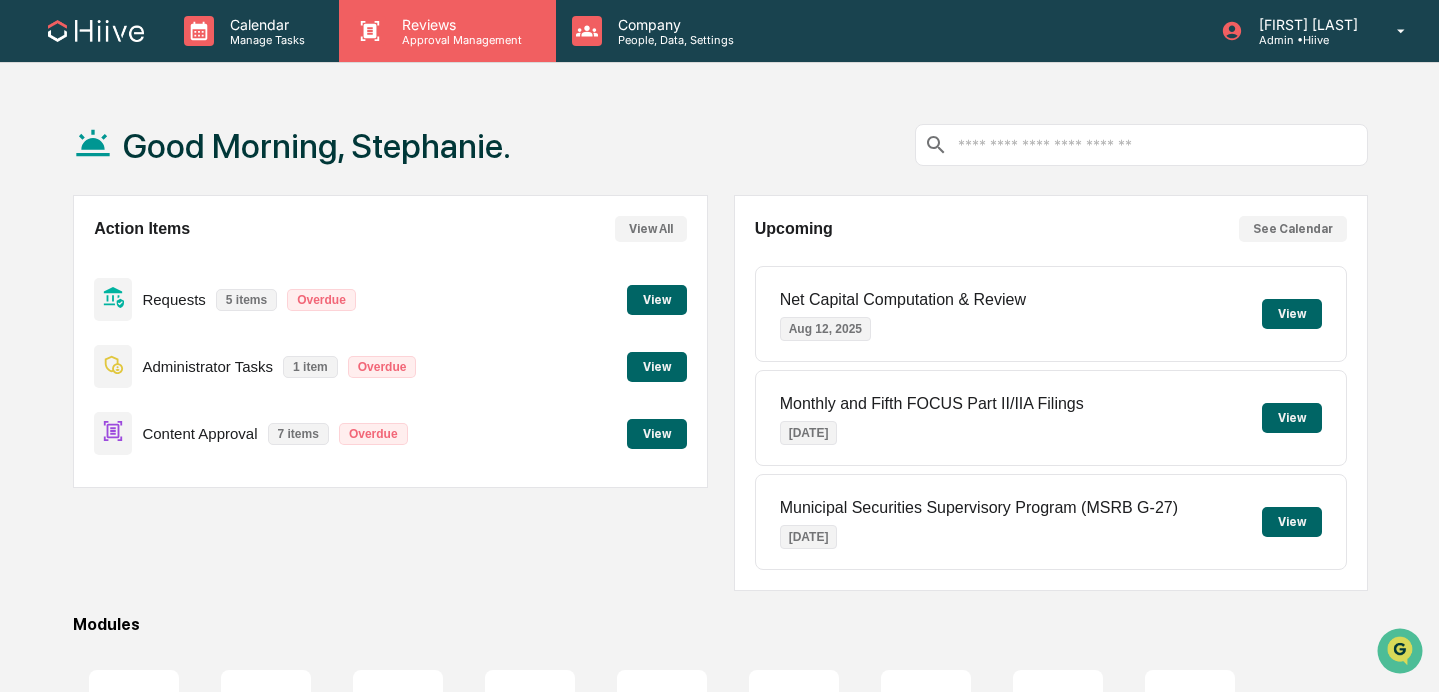 click on "Reviews Approval Management" at bounding box center (447, 31) 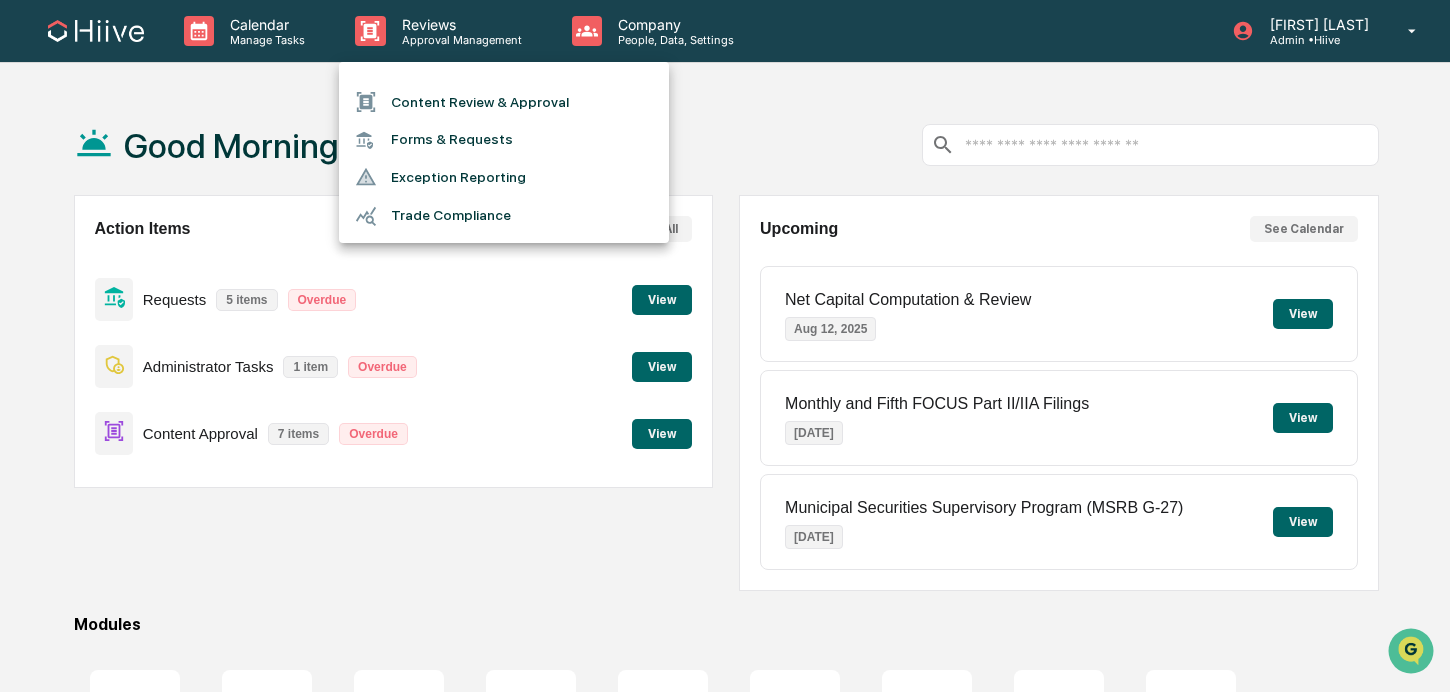 click on "Content Review & Approval" at bounding box center (504, 102) 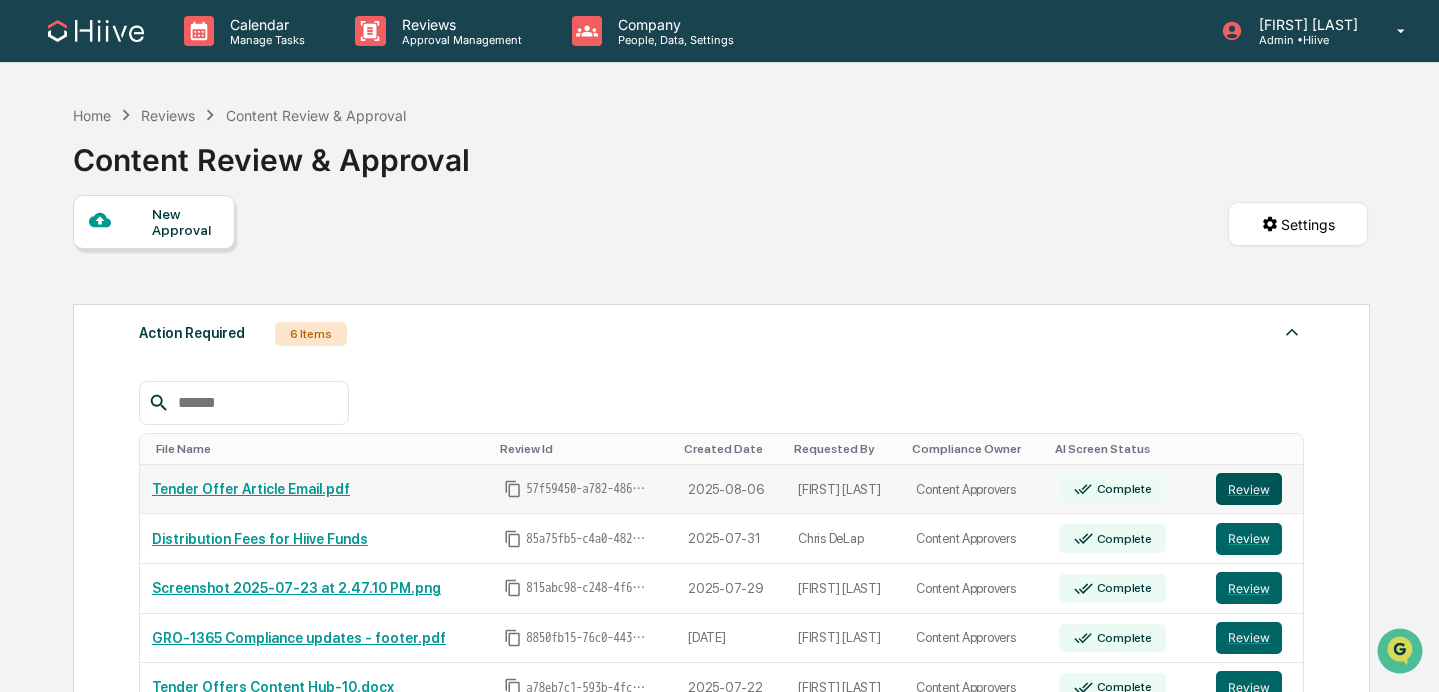 click on "Review" at bounding box center (1249, 489) 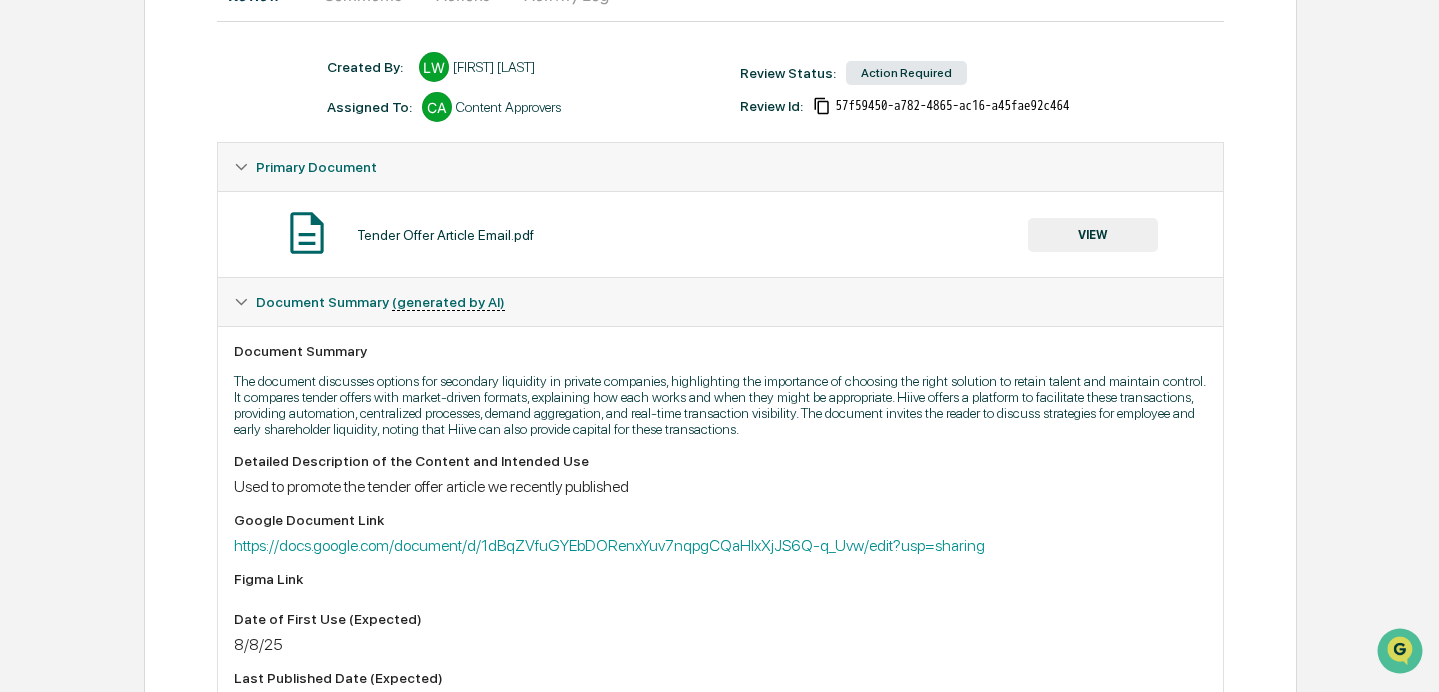 scroll, scrollTop: 89, scrollLeft: 0, axis: vertical 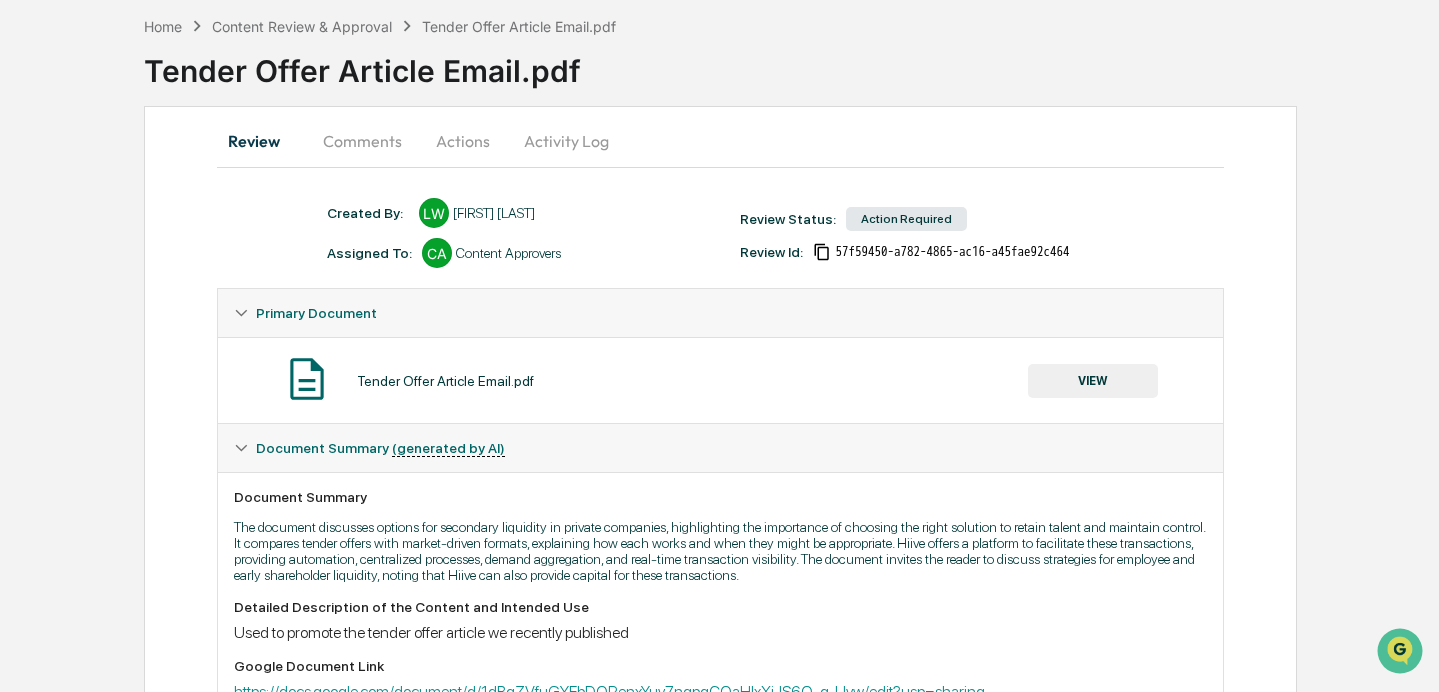 click on "Activity Log" at bounding box center (566, 141) 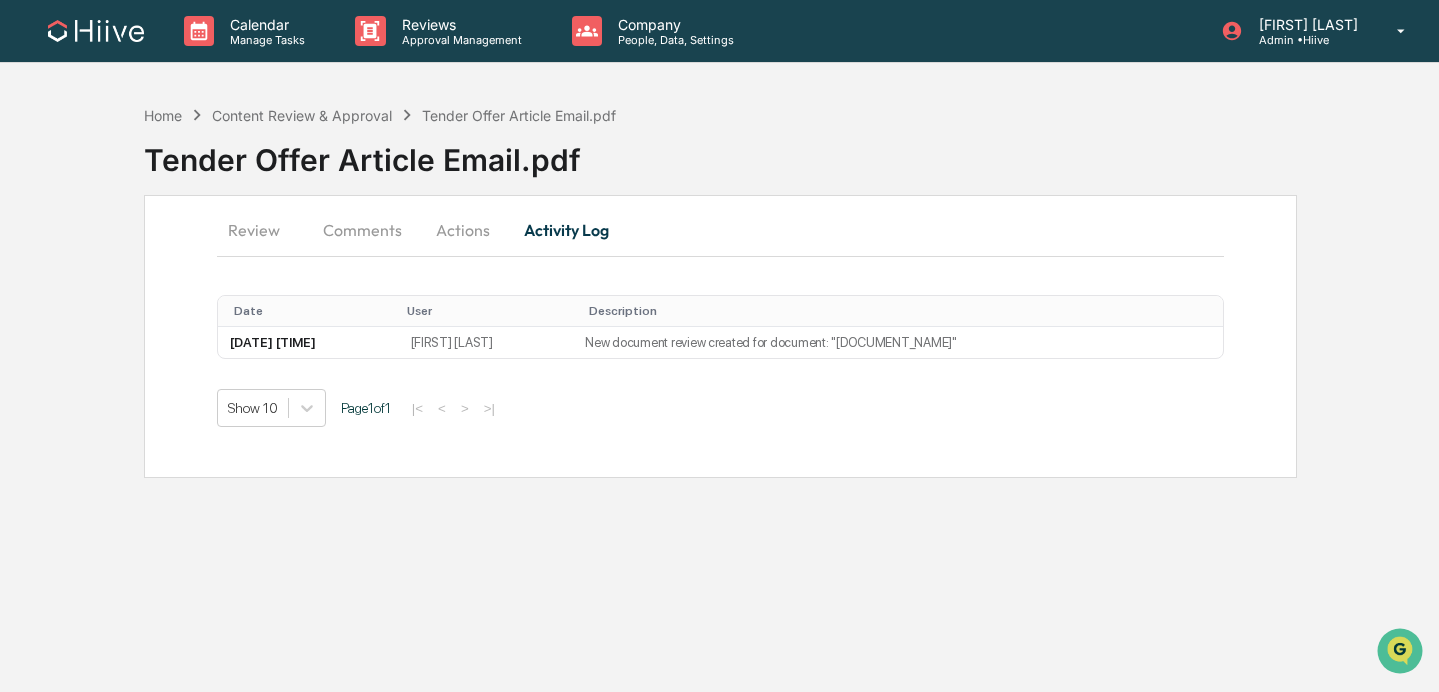 scroll, scrollTop: 0, scrollLeft: 0, axis: both 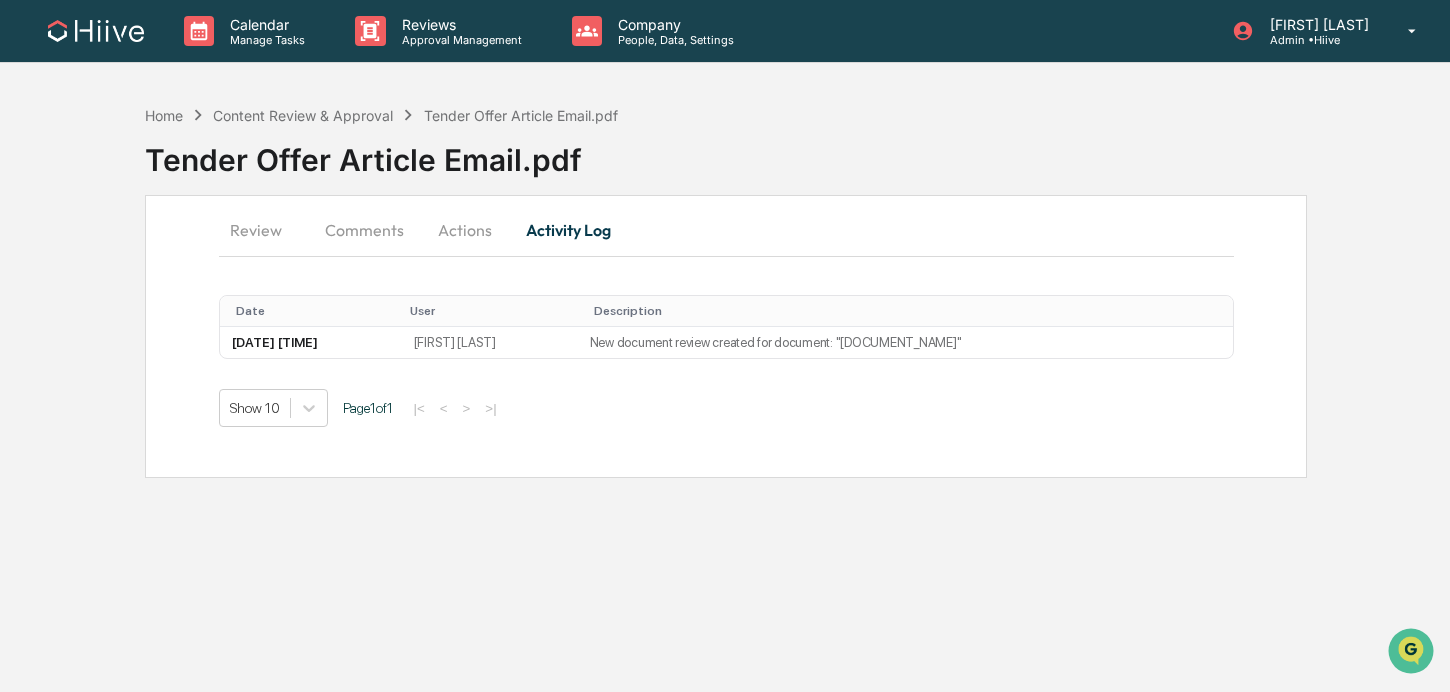click on "Actions" at bounding box center (465, 230) 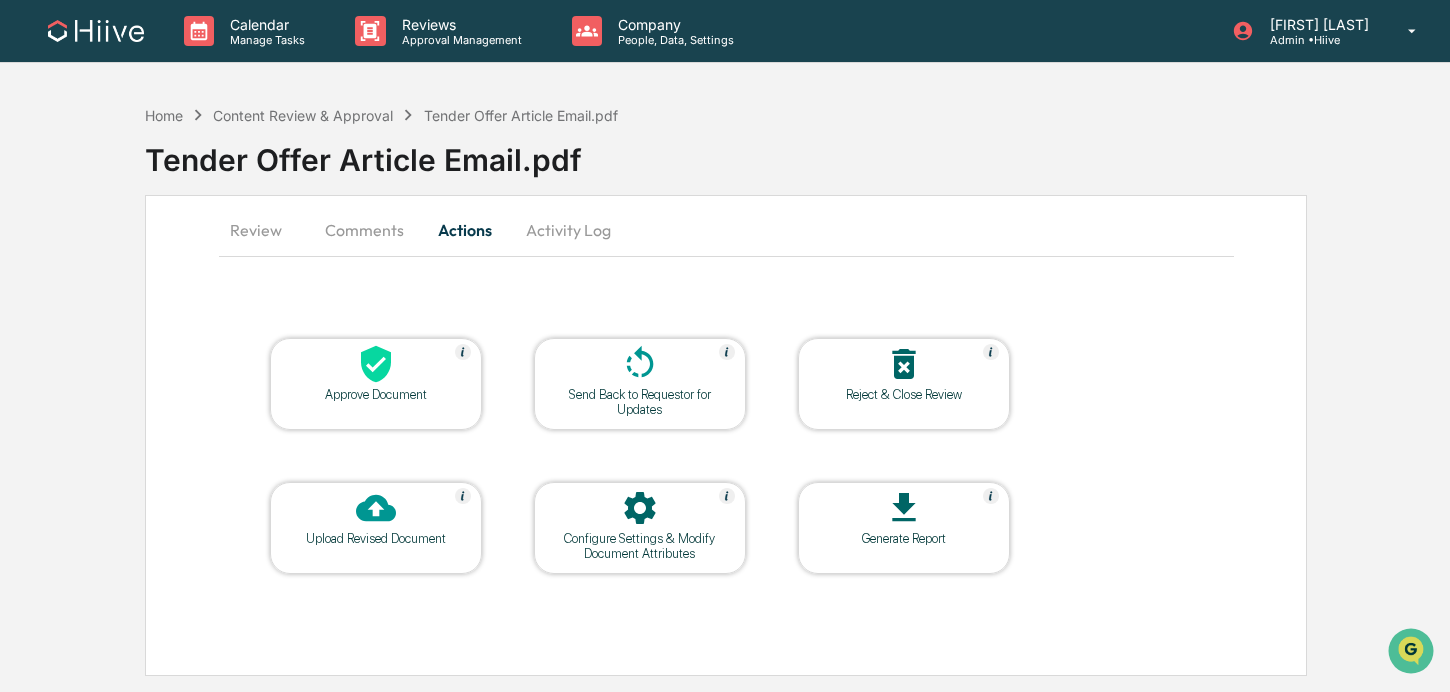 click 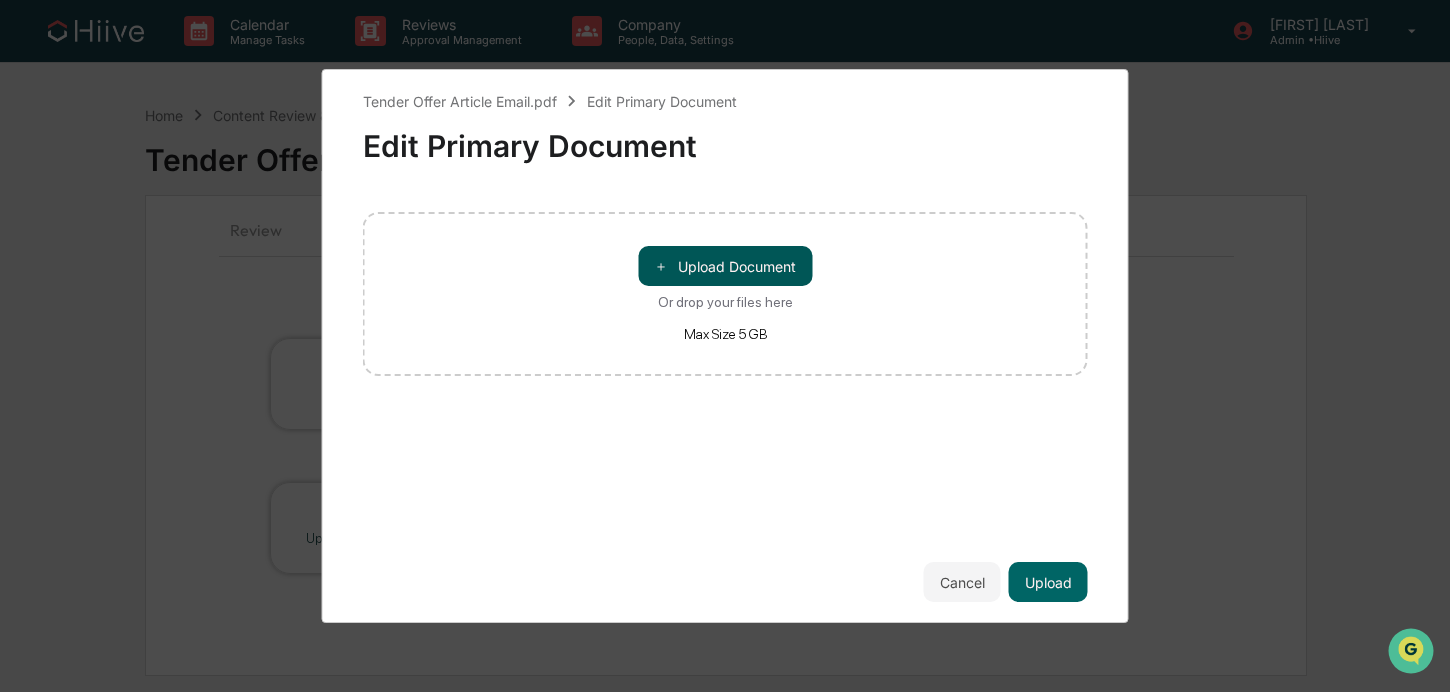 click on "＋ Upload Document" at bounding box center (725, 266) 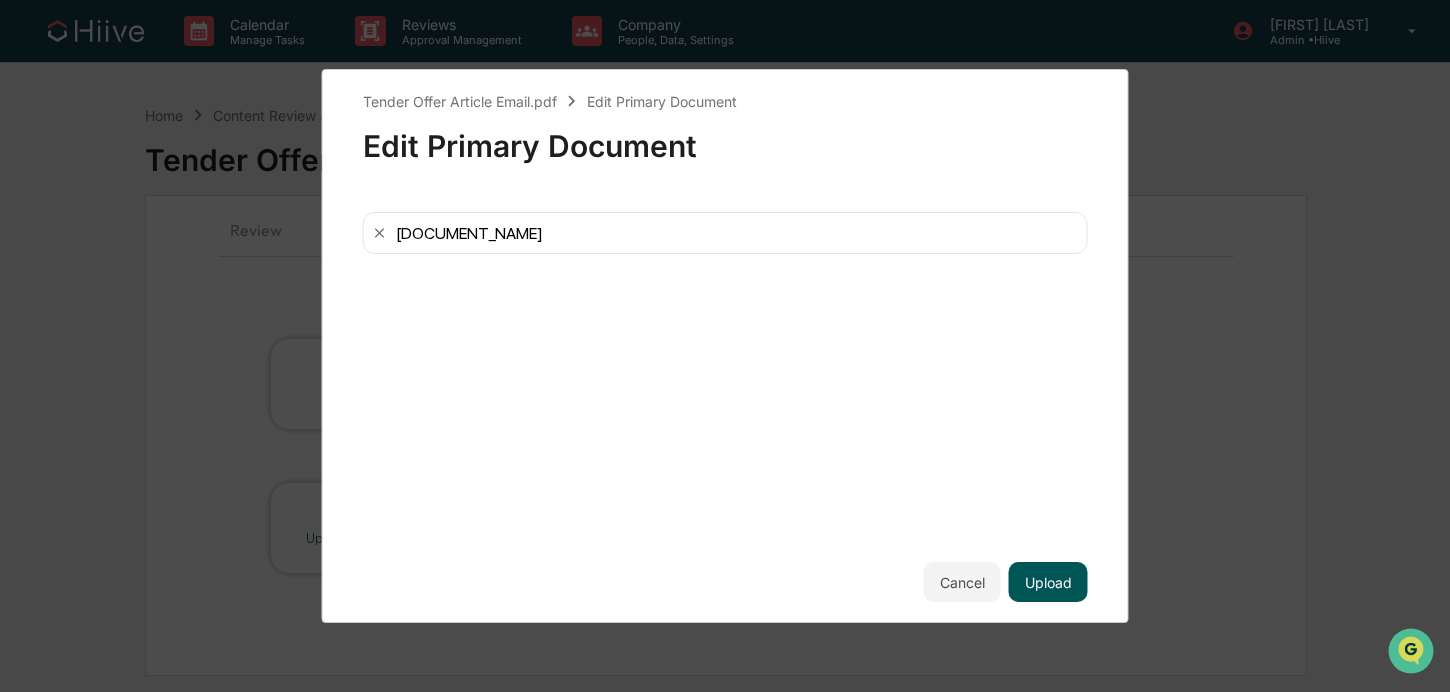click on "Upload" at bounding box center [1048, 582] 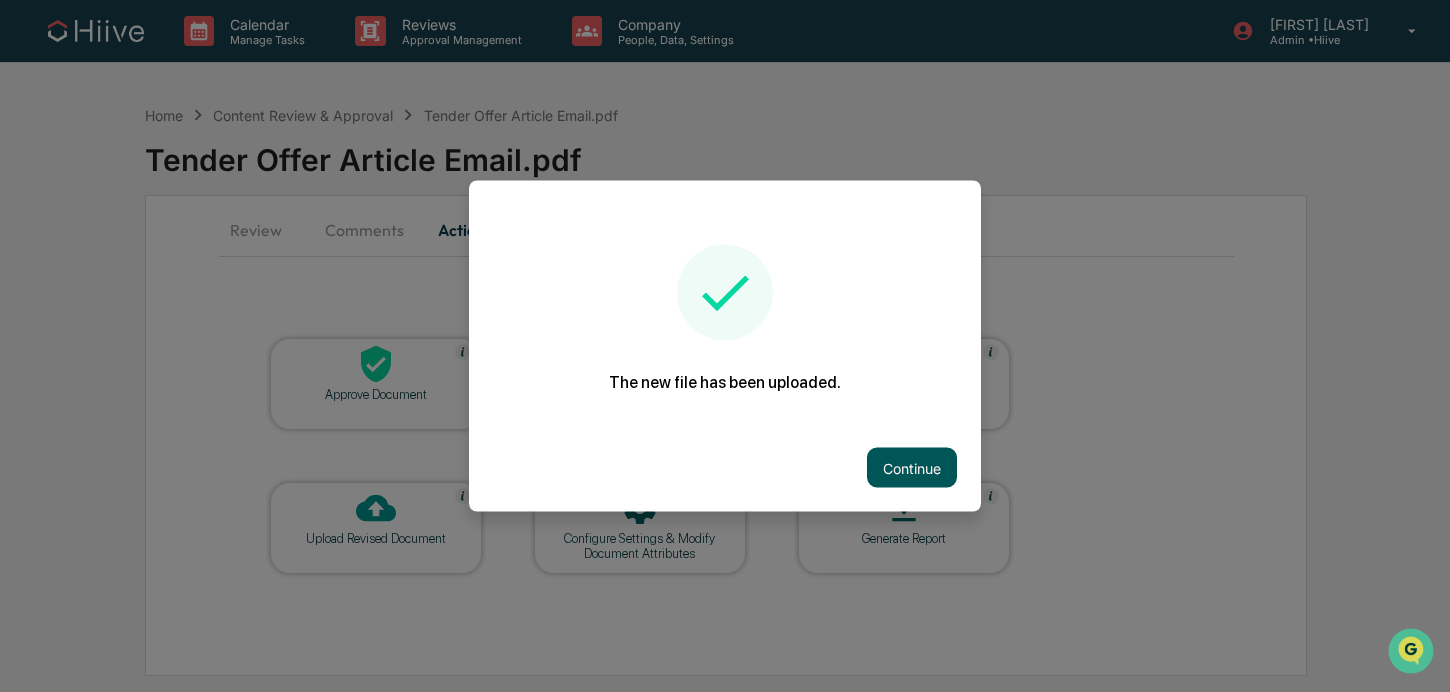 click on "Continue" at bounding box center [912, 468] 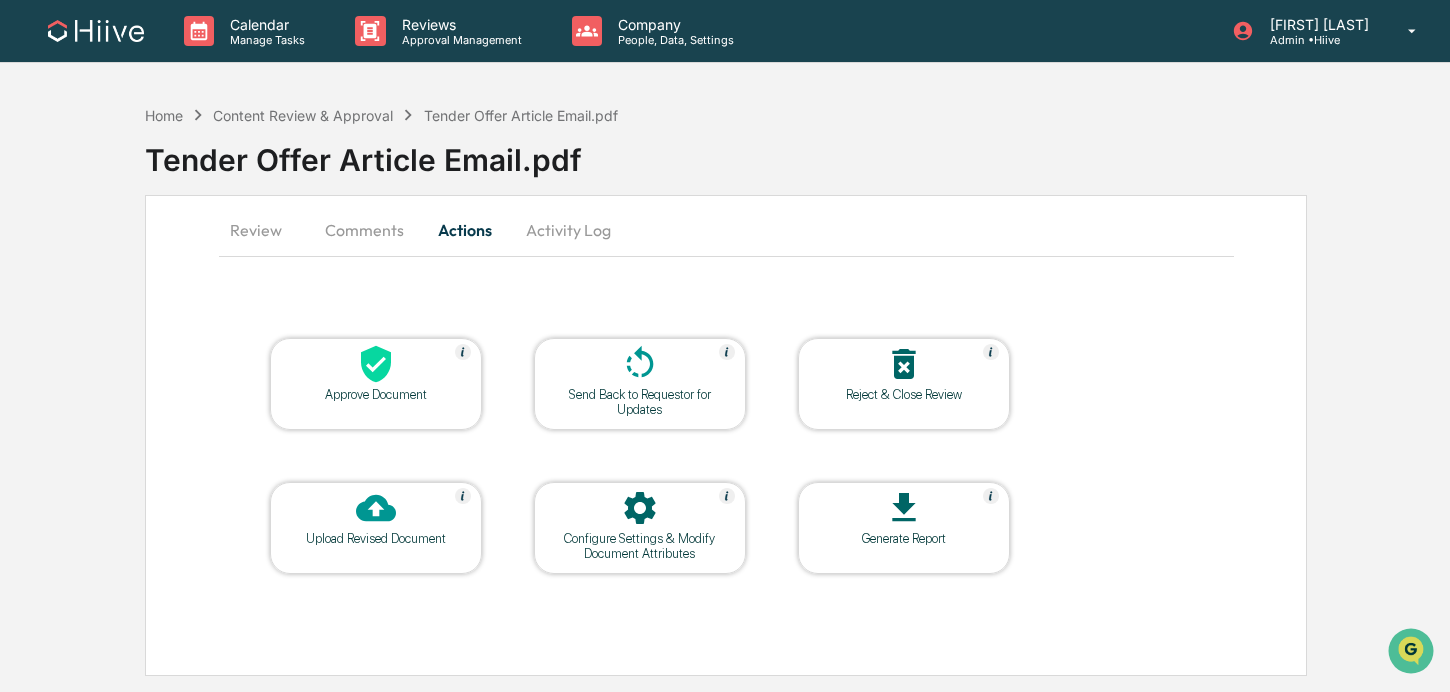 click 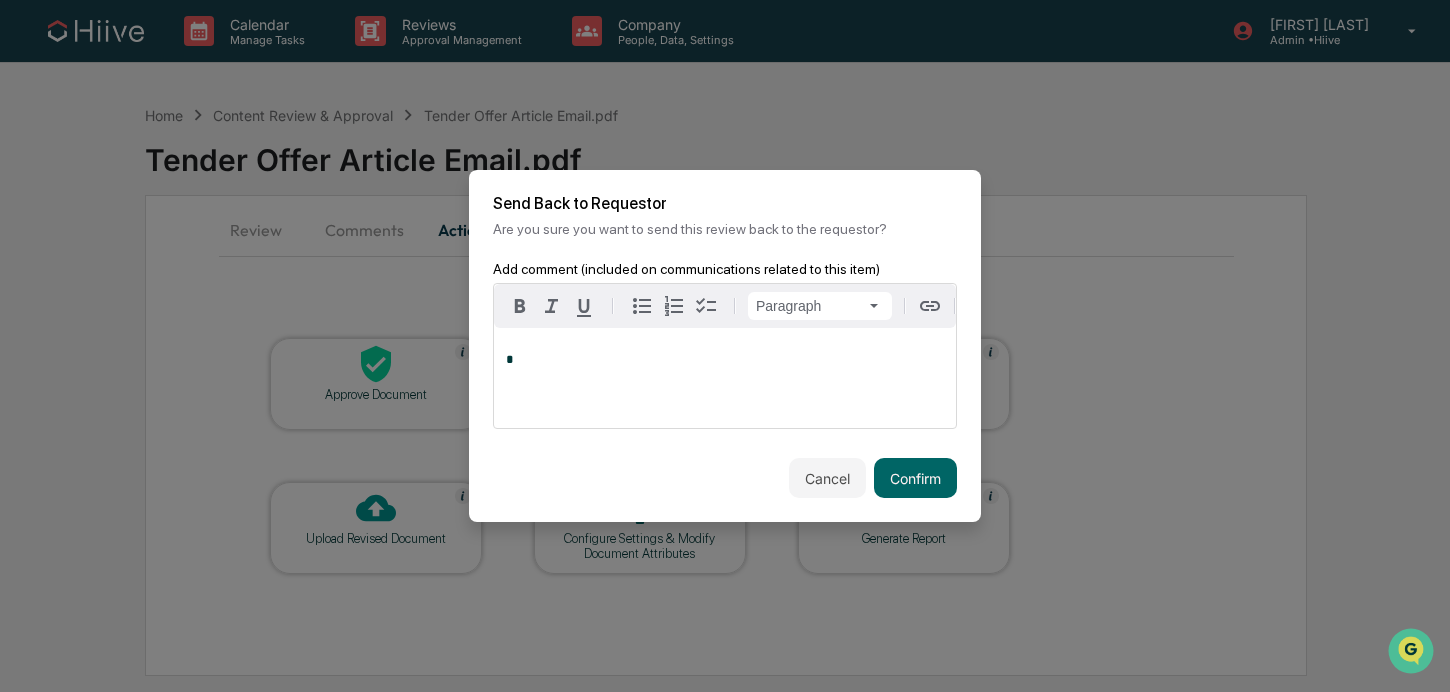 click on "*" at bounding box center (725, 378) 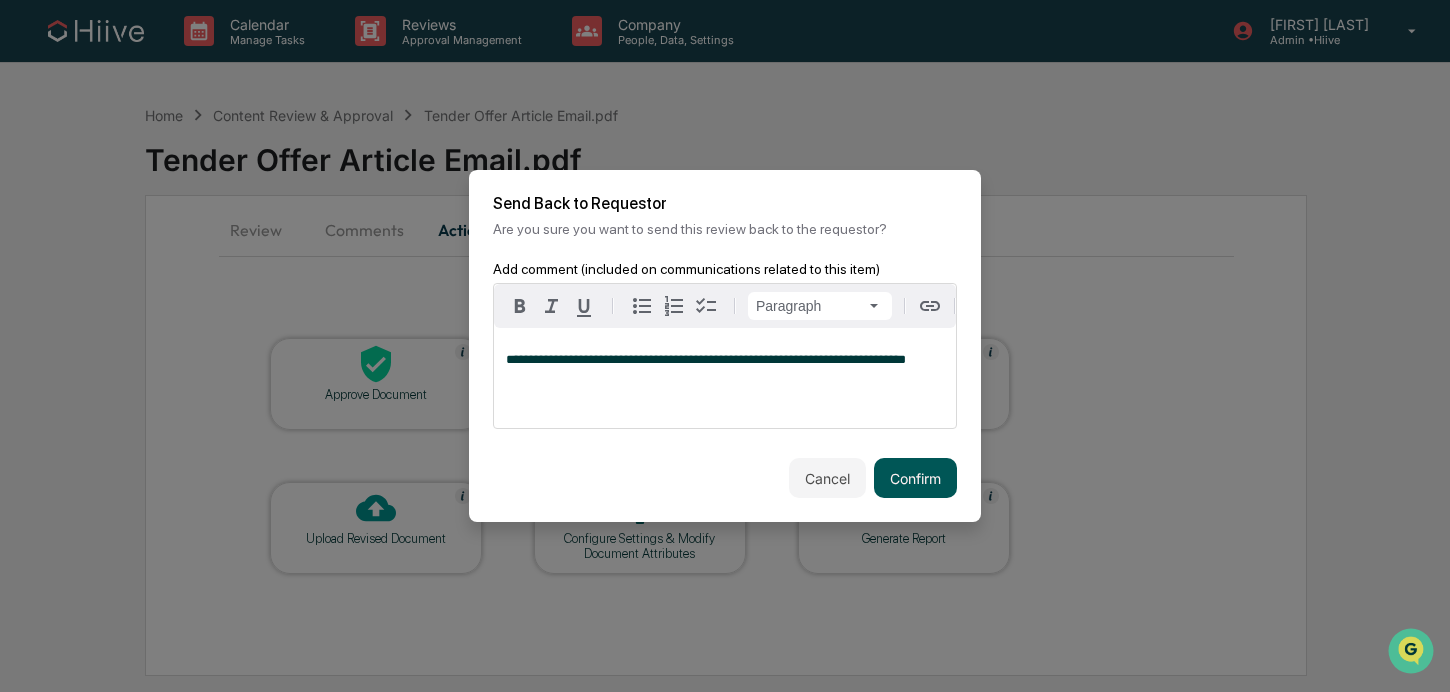 click on "Confirm" at bounding box center (915, 478) 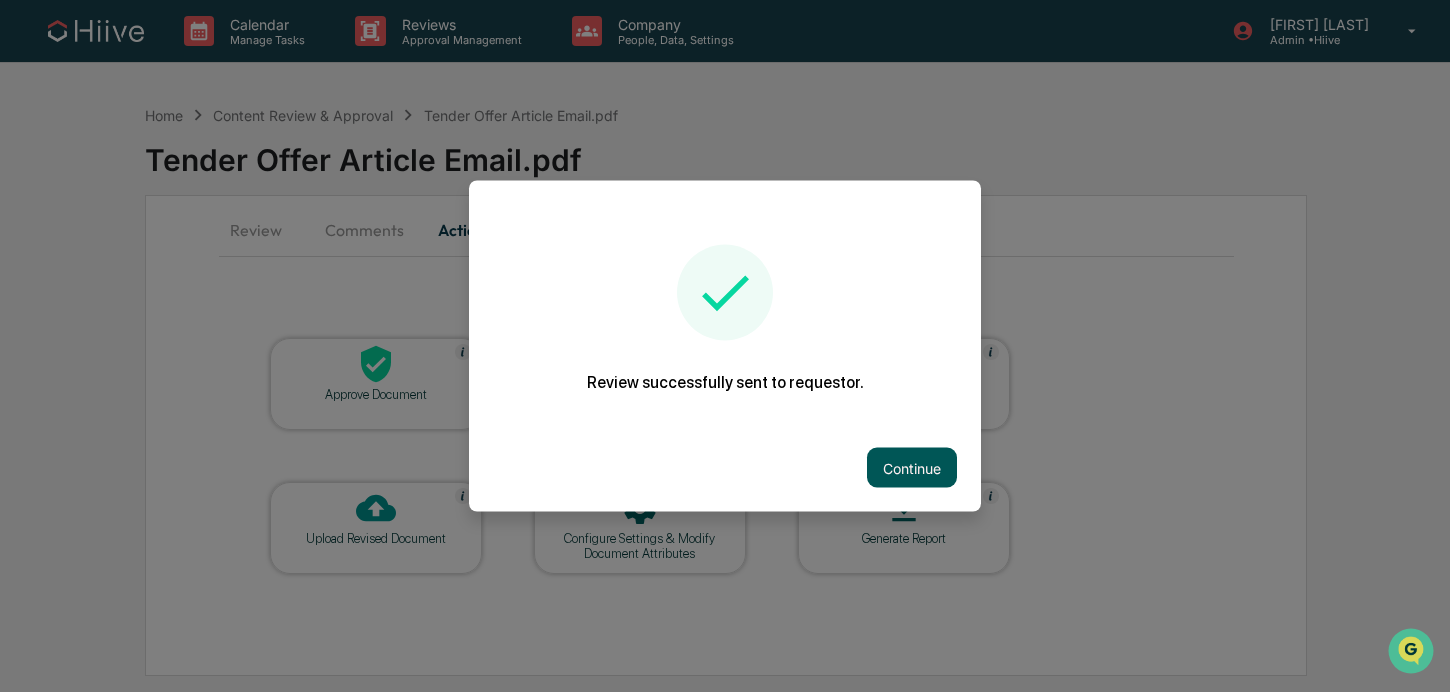 click on "Continue" at bounding box center [912, 468] 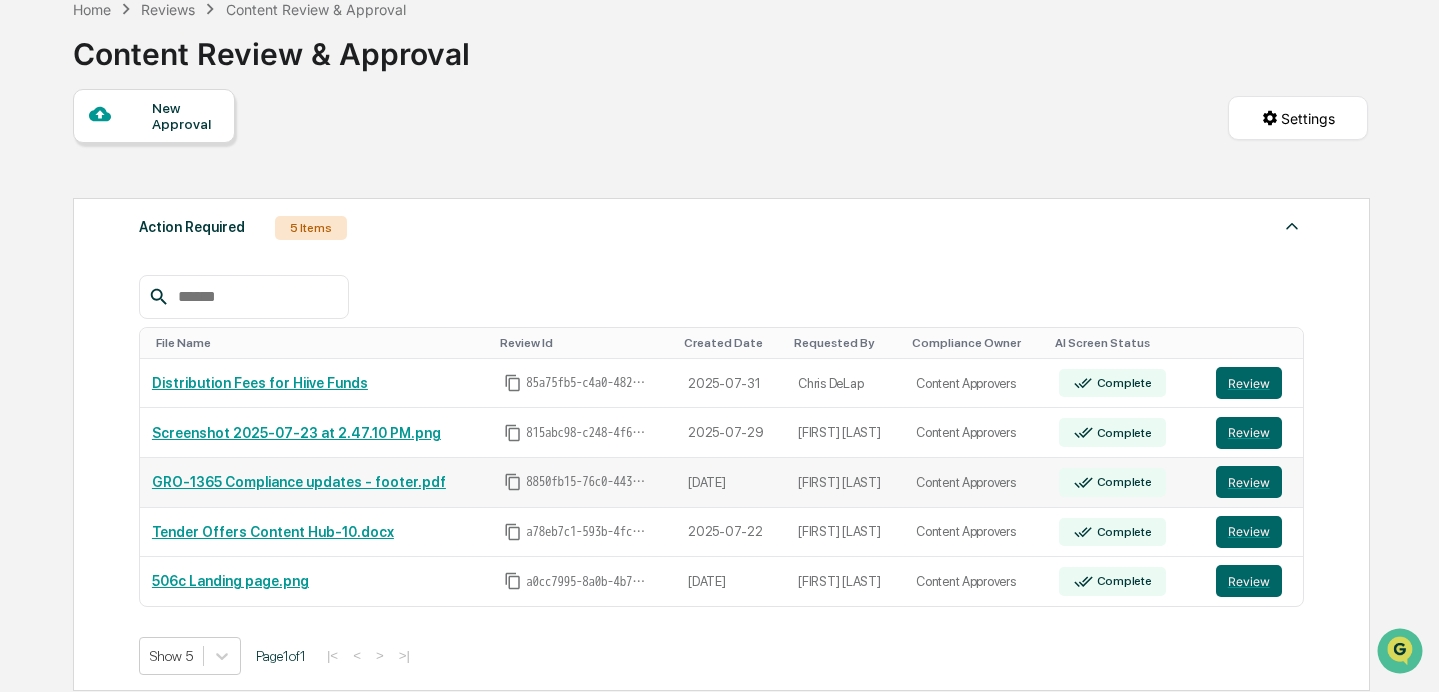 scroll, scrollTop: 109, scrollLeft: 0, axis: vertical 